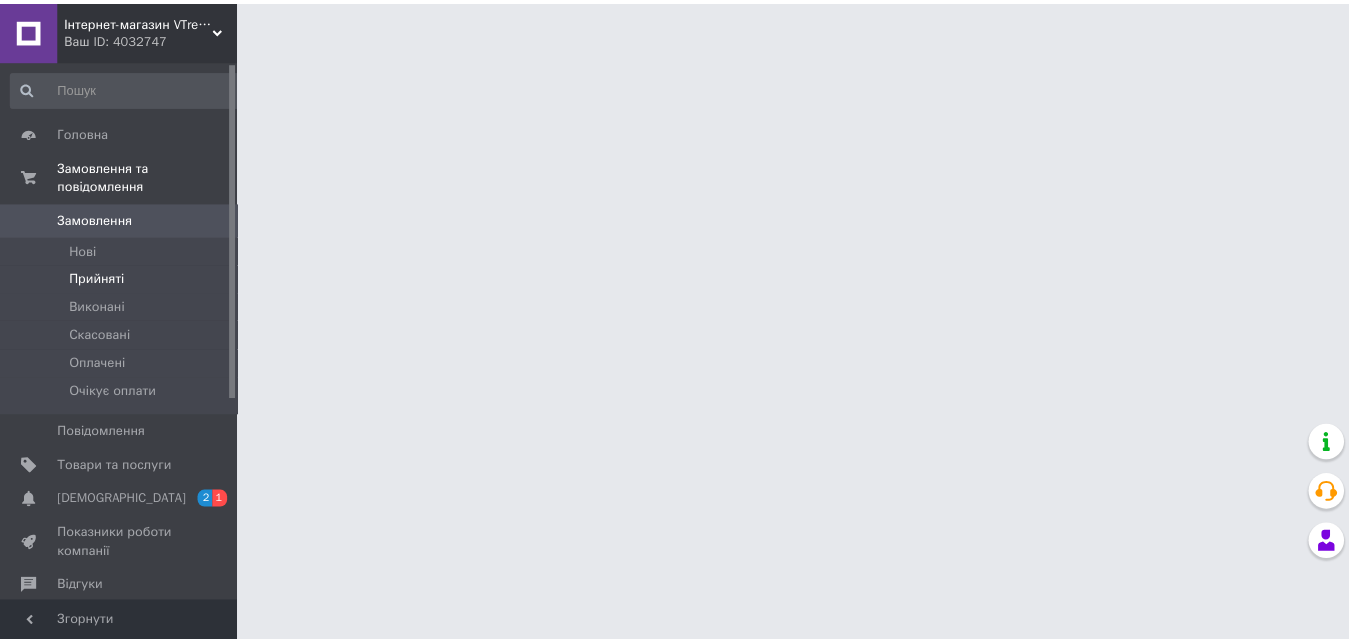 scroll, scrollTop: 0, scrollLeft: 0, axis: both 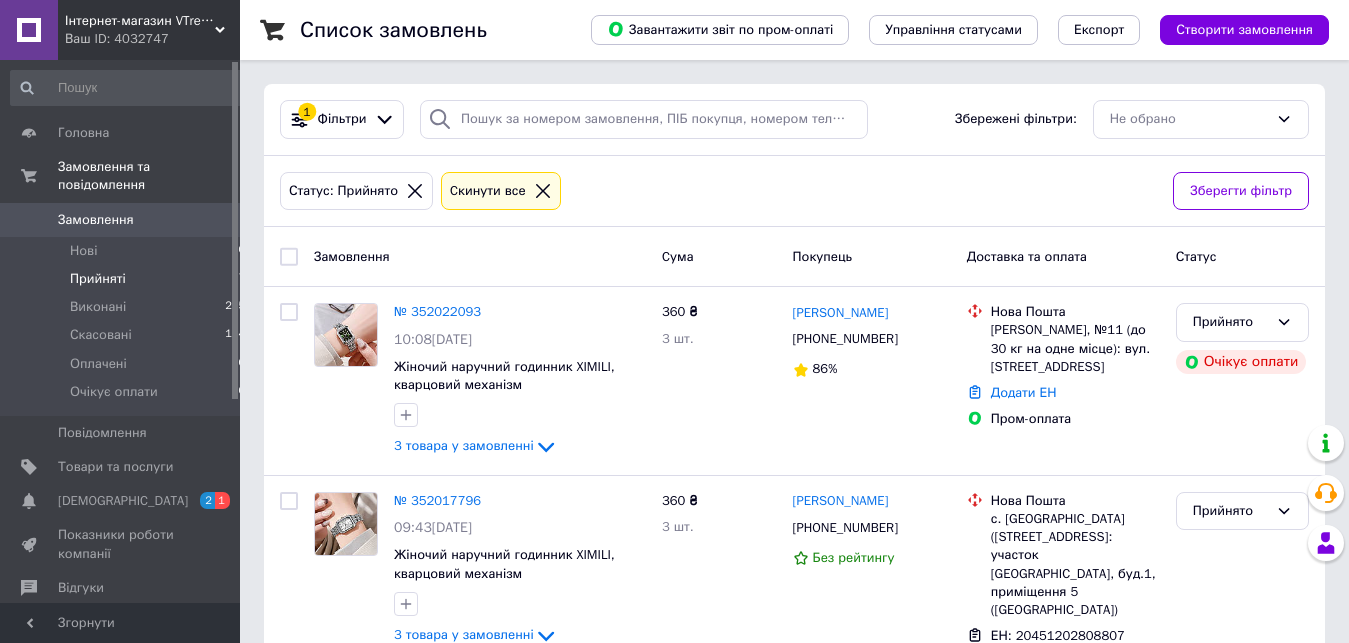 click on "Прийняті" at bounding box center [98, 279] 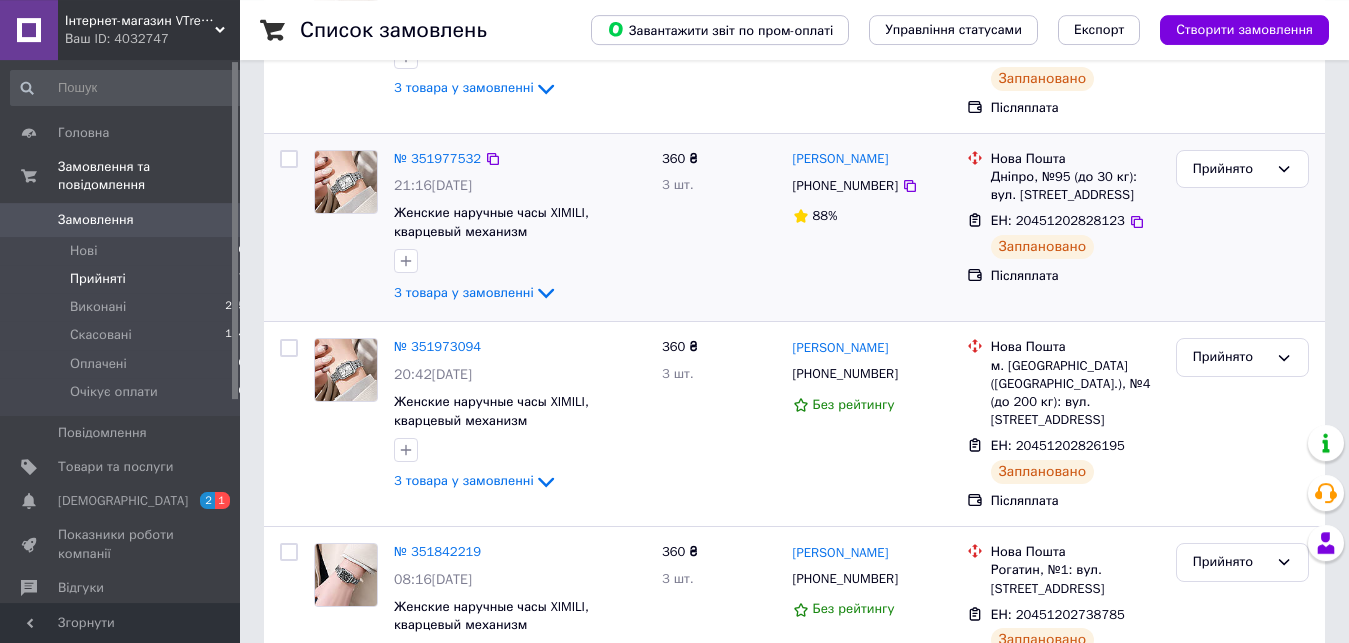 scroll, scrollTop: 1039, scrollLeft: 0, axis: vertical 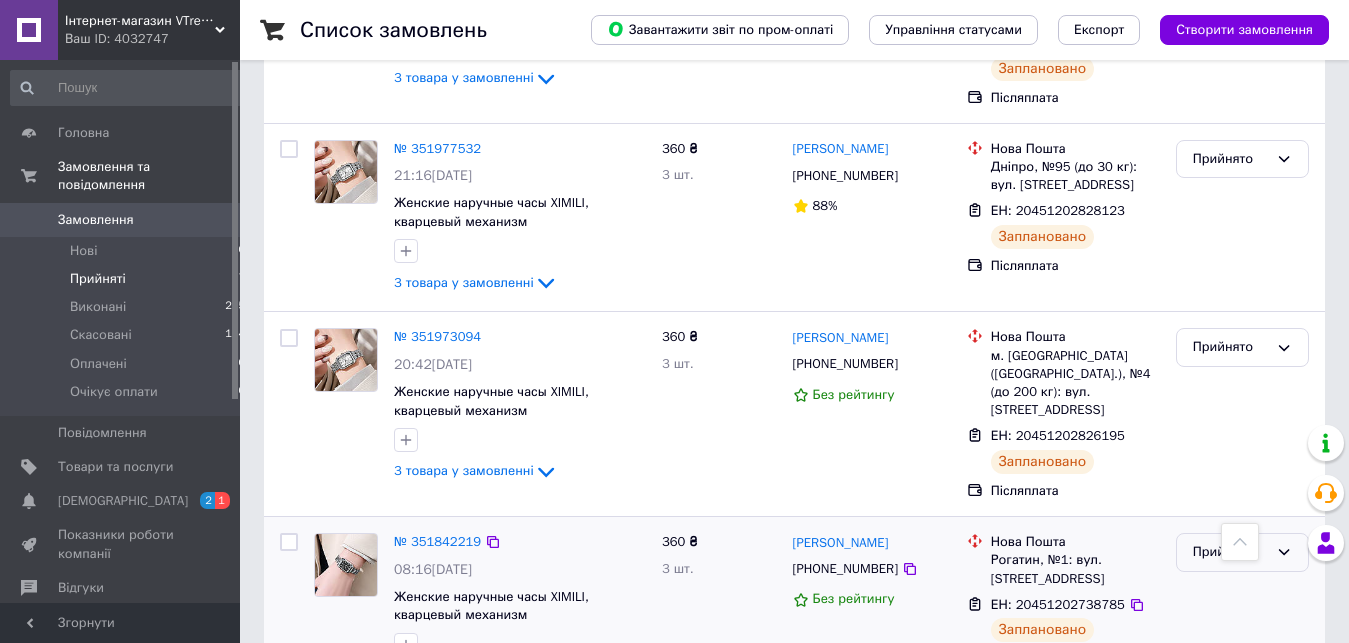 click on "Прийнято" at bounding box center [1230, 552] 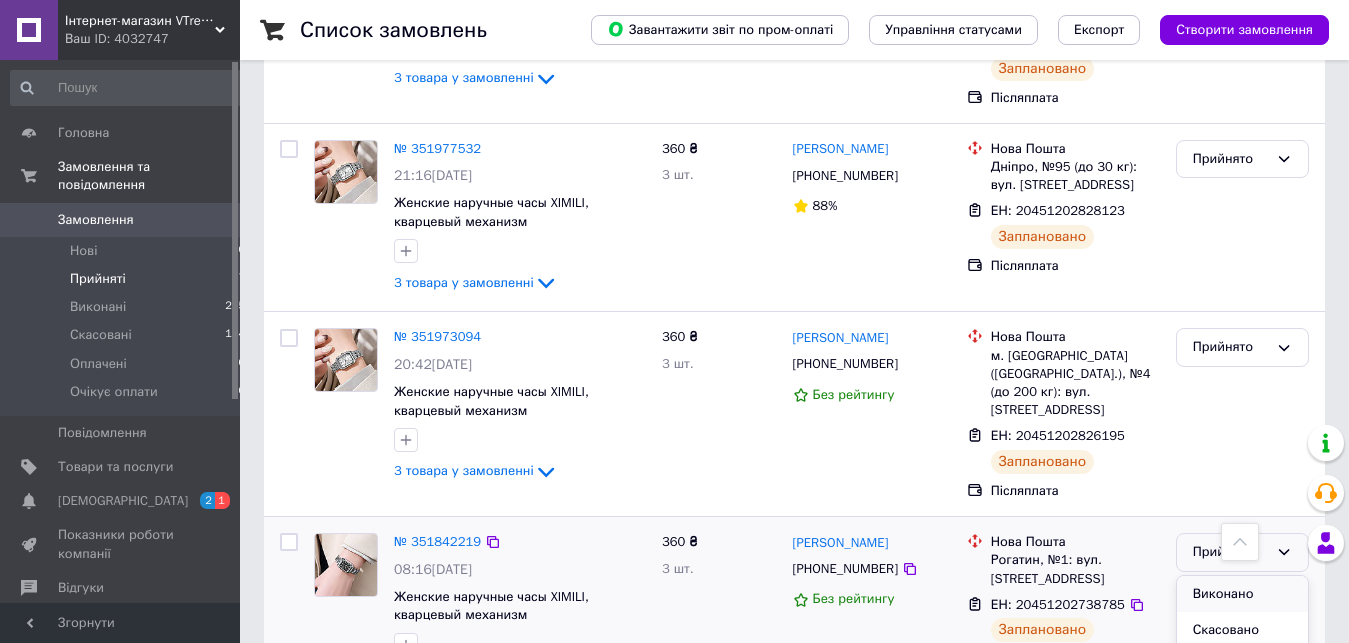 click on "Виконано" at bounding box center [1242, 594] 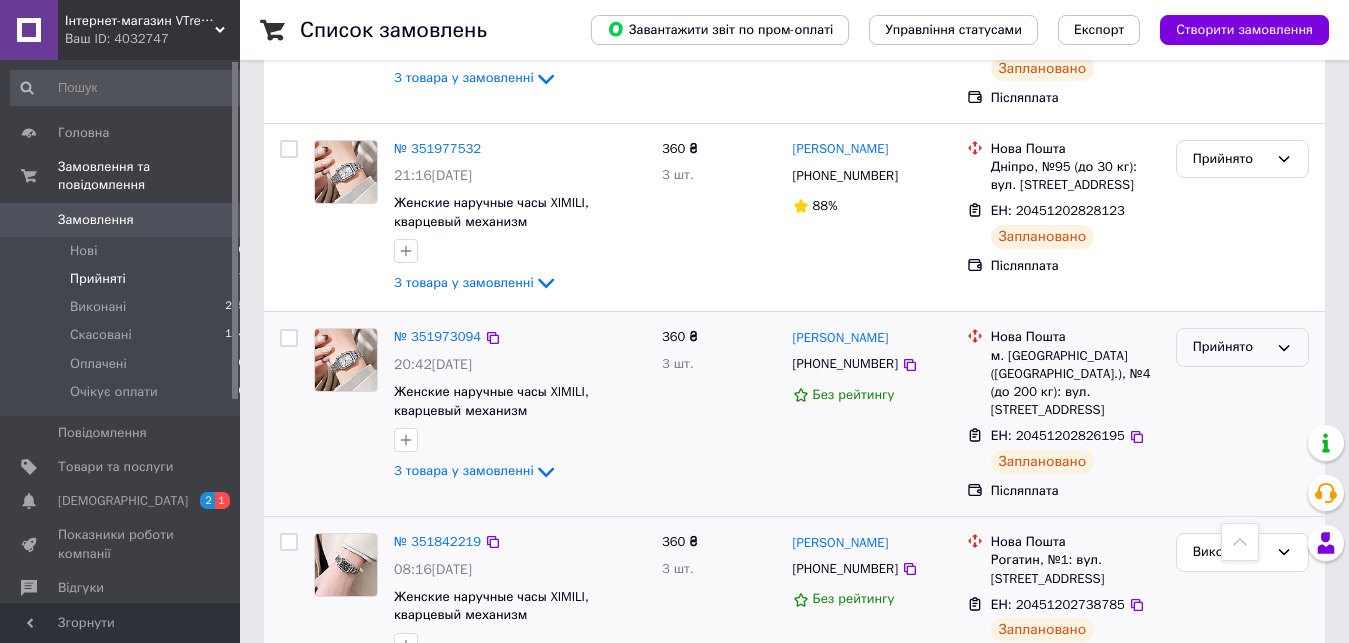 click on "Прийнято" at bounding box center (1230, 347) 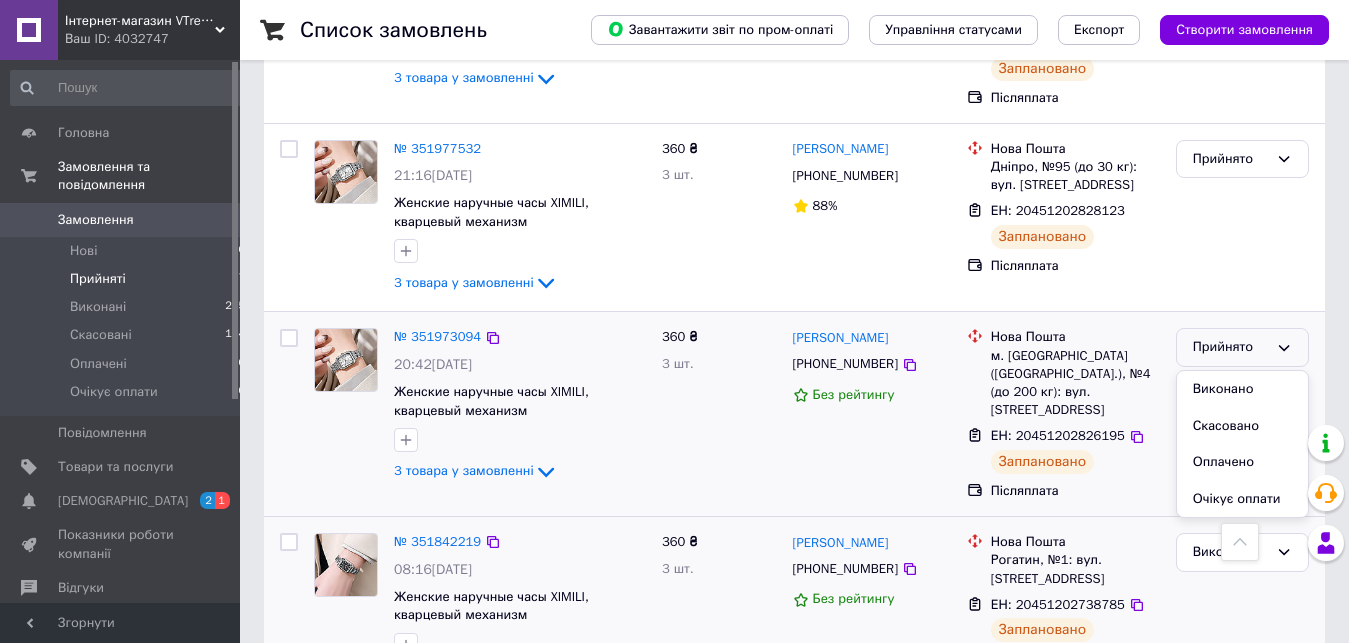 click on "Прийнято Виконано Скасовано Оплачено Очікує оплати" at bounding box center [1242, 414] 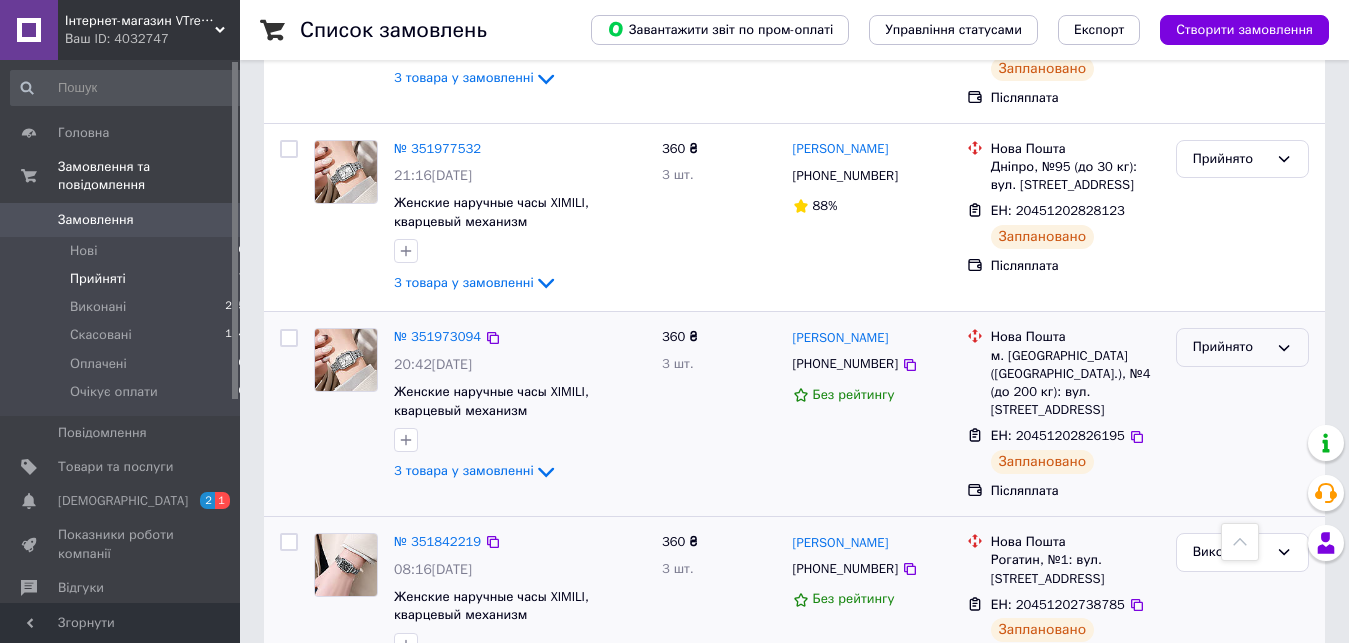 click on "Прийнято" at bounding box center [1230, 347] 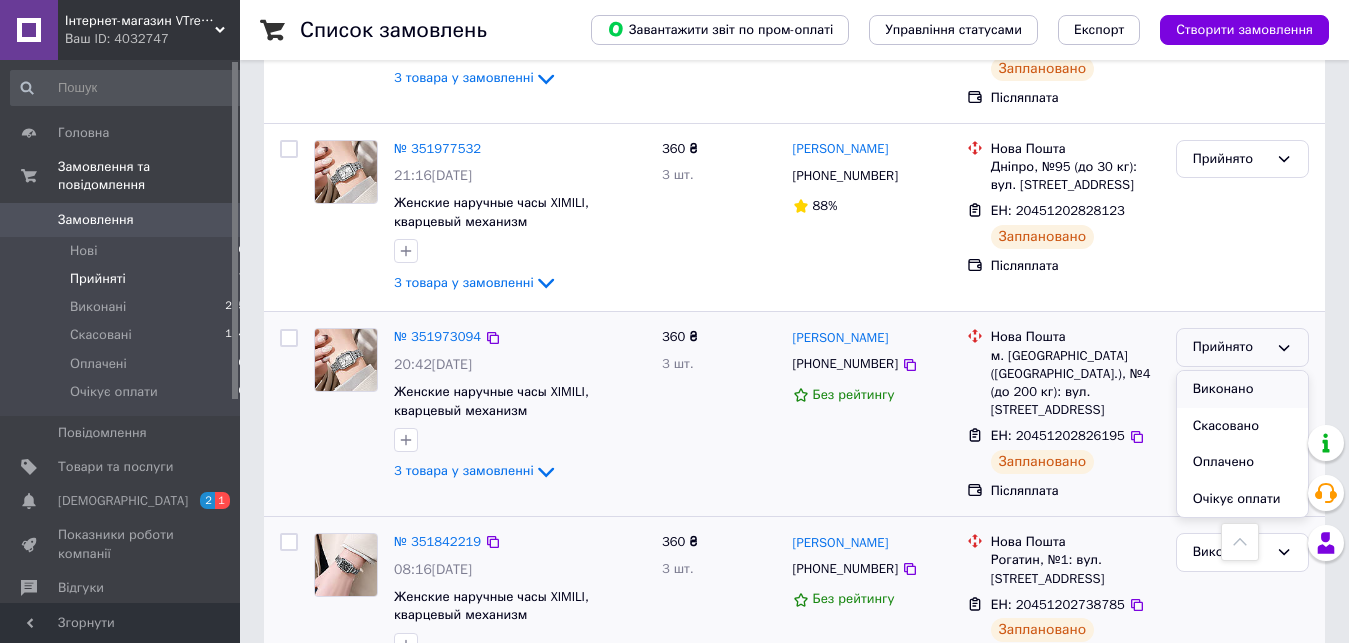 click on "Виконано" at bounding box center (1242, 389) 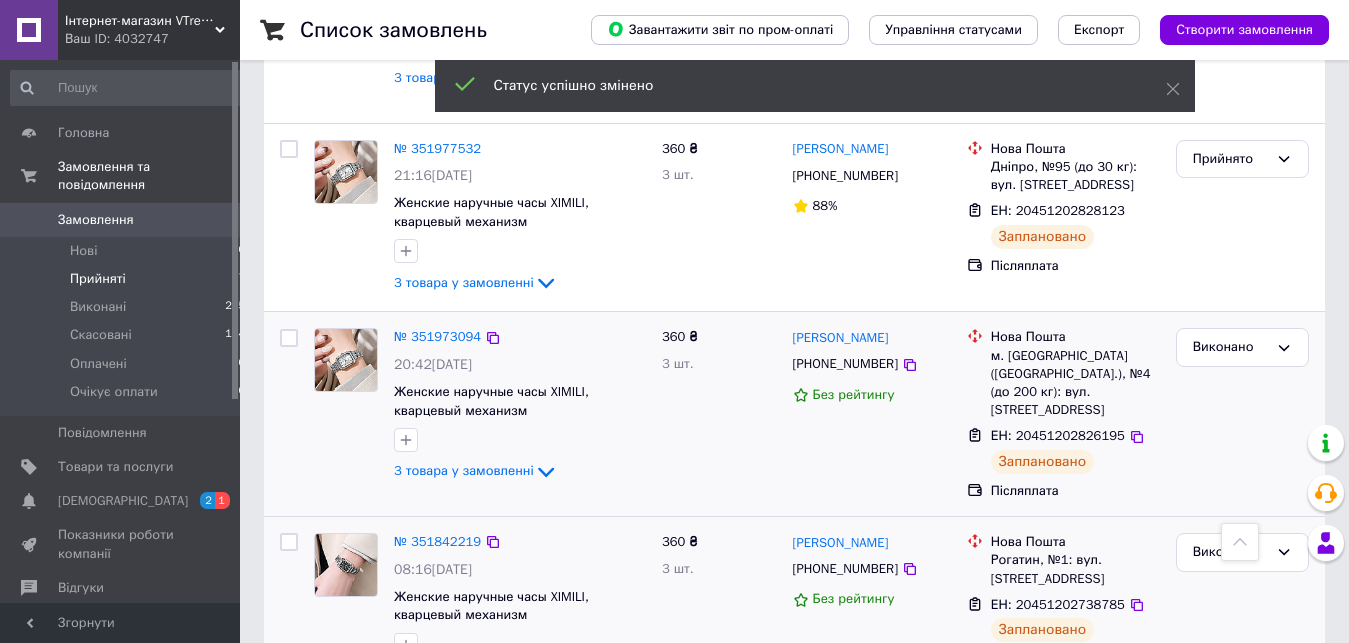 scroll, scrollTop: 733, scrollLeft: 0, axis: vertical 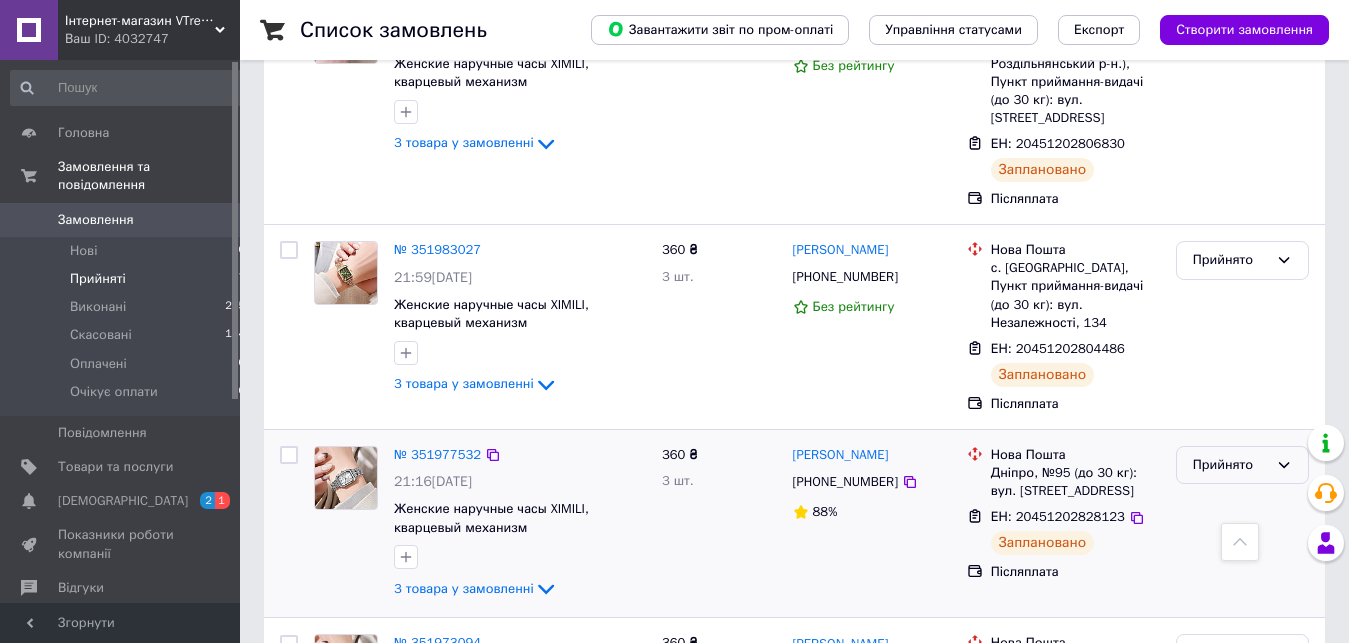 click on "Прийнято" at bounding box center (1242, 465) 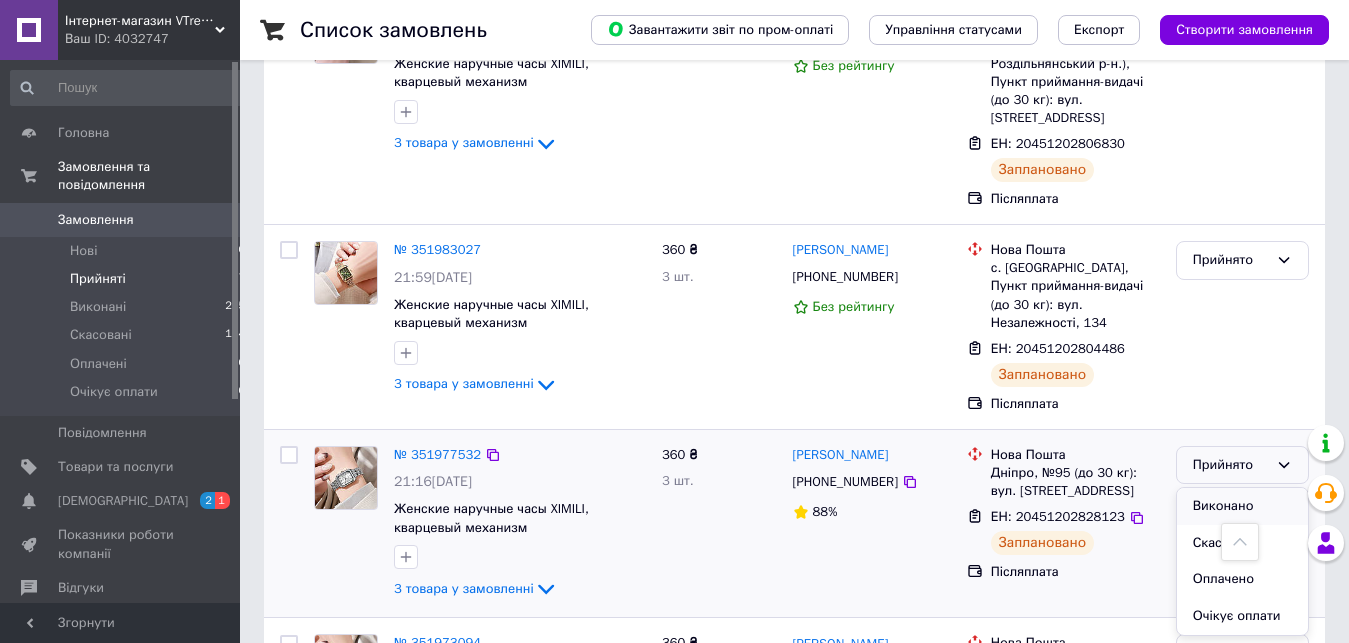 click on "Виконано" at bounding box center [1242, 506] 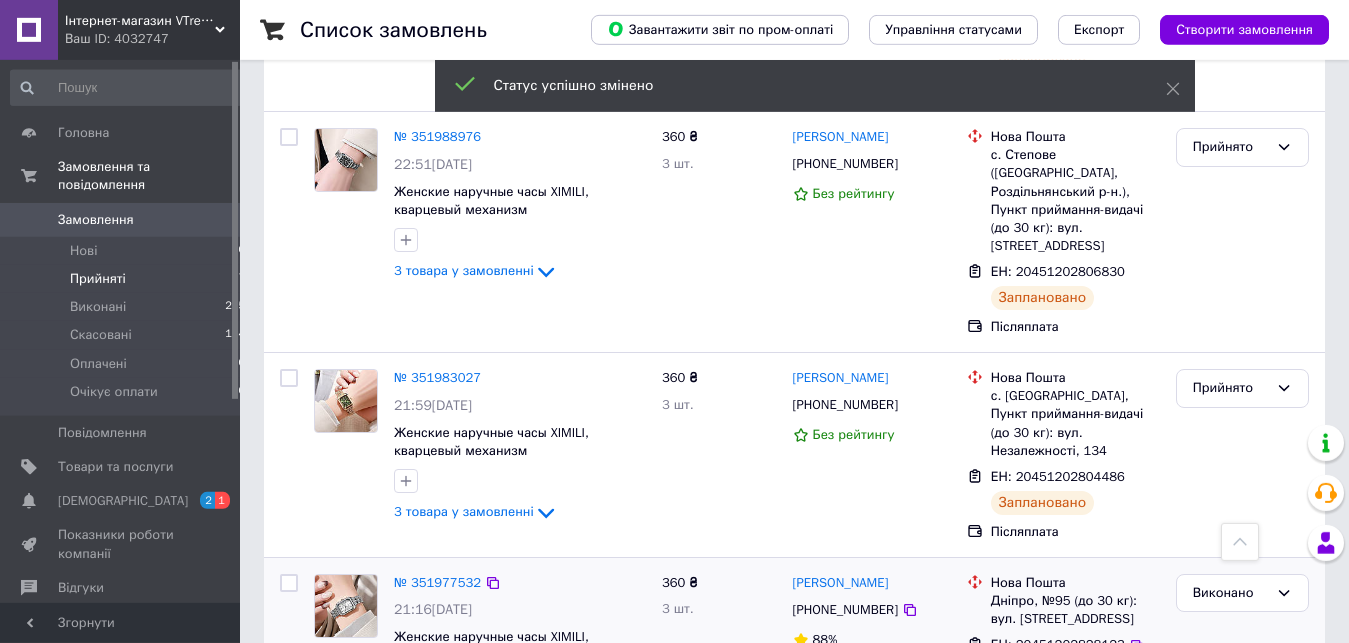 scroll, scrollTop: 529, scrollLeft: 0, axis: vertical 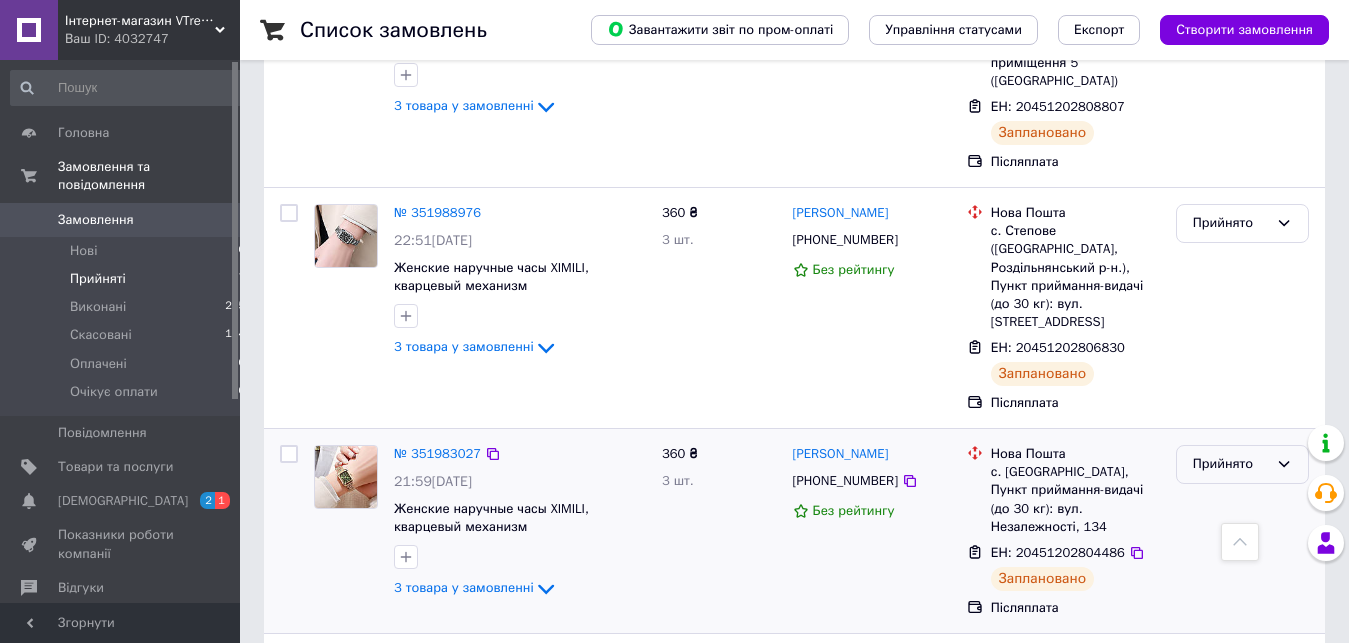 click on "Прийнято" at bounding box center [1230, 464] 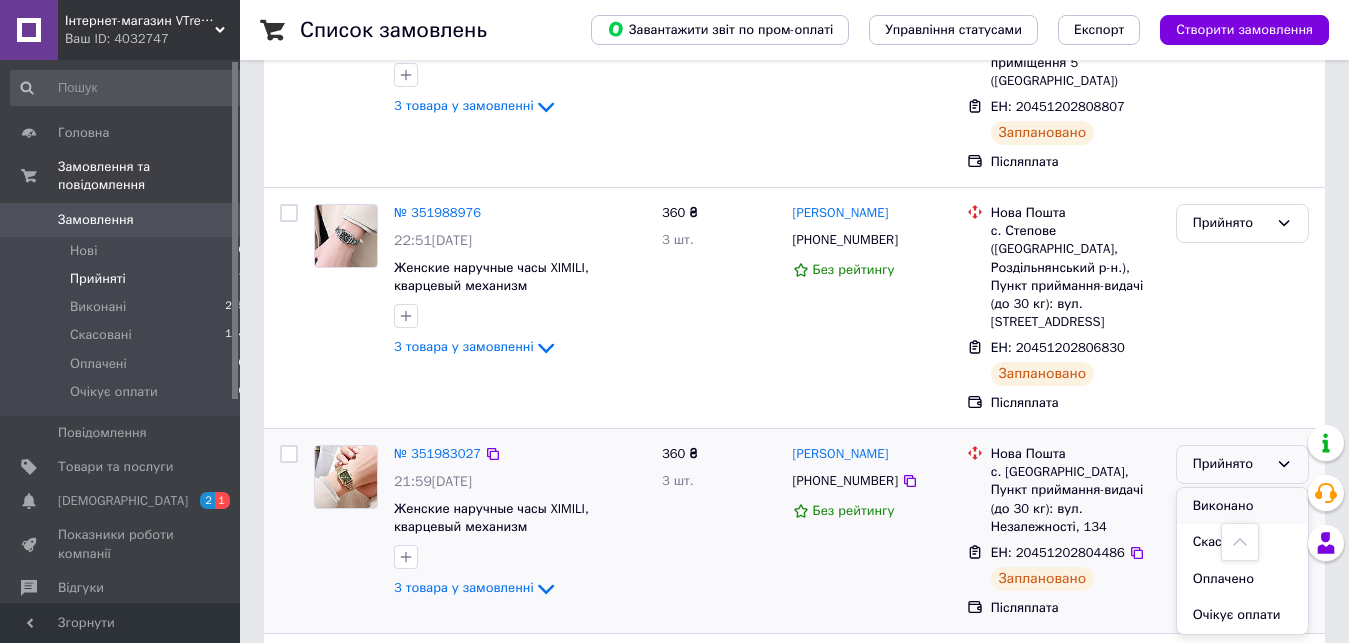 click on "Виконано" at bounding box center [1242, 506] 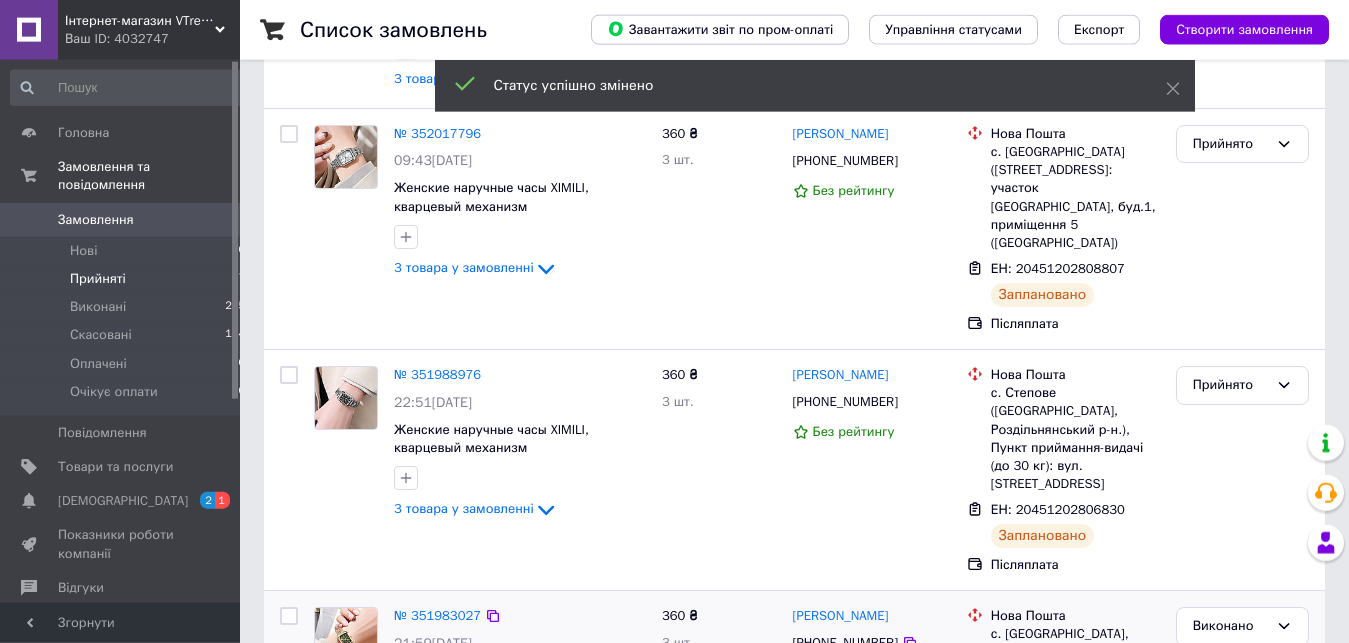 scroll, scrollTop: 370, scrollLeft: 0, axis: vertical 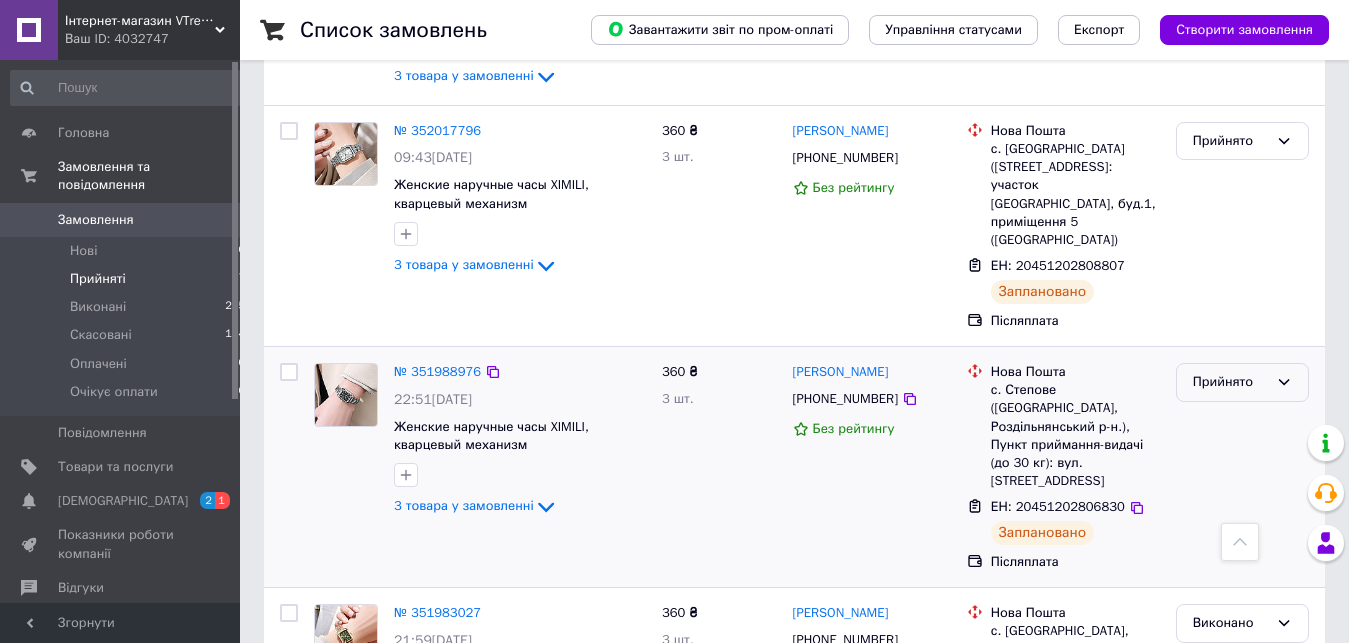 click on "Прийнято" at bounding box center (1230, 382) 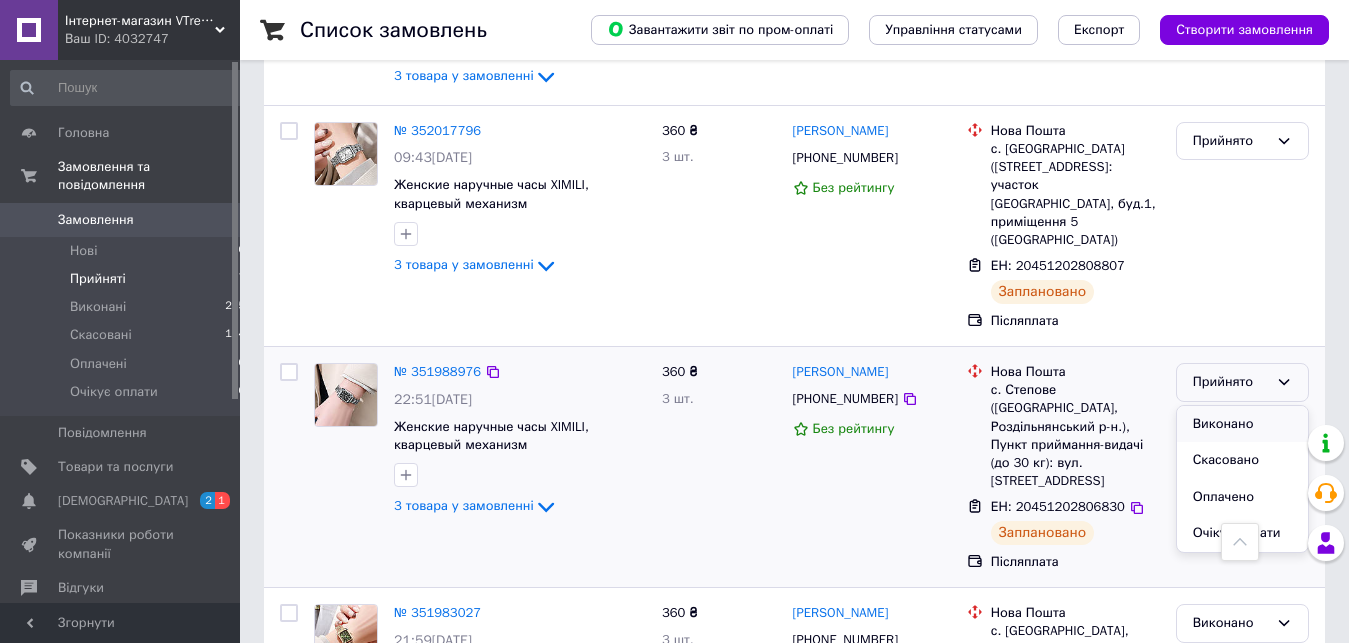 click on "Виконано" at bounding box center [1242, 424] 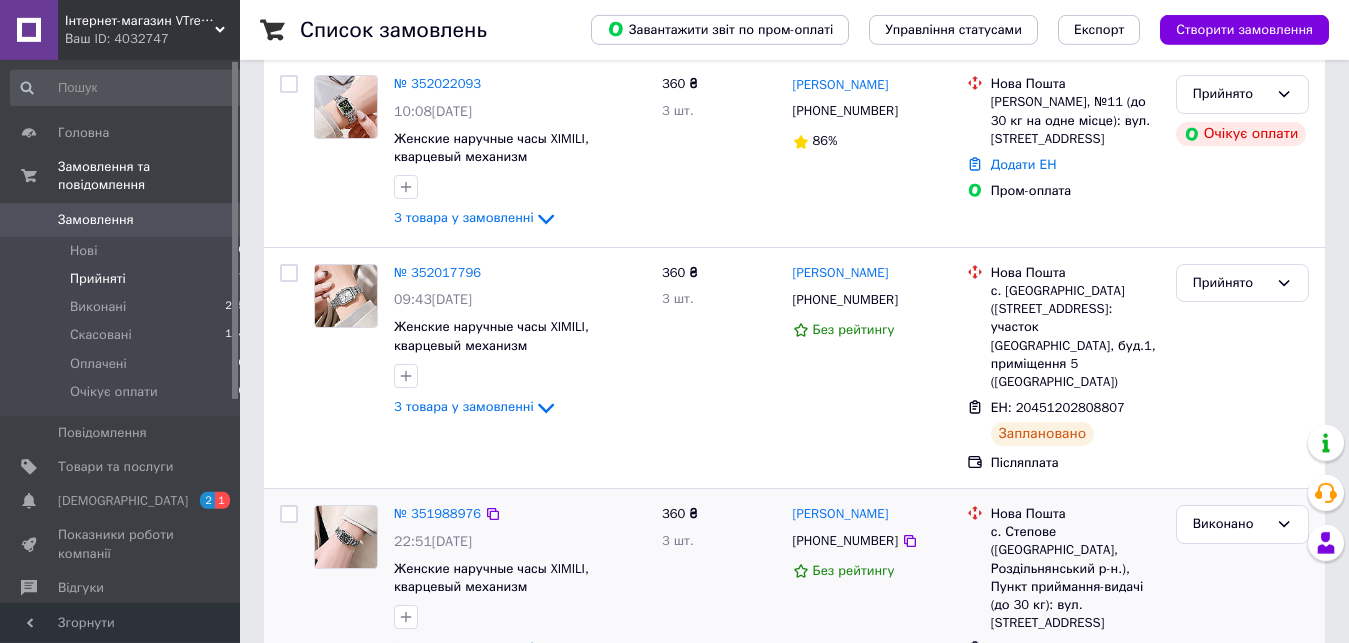scroll, scrollTop: 268, scrollLeft: 0, axis: vertical 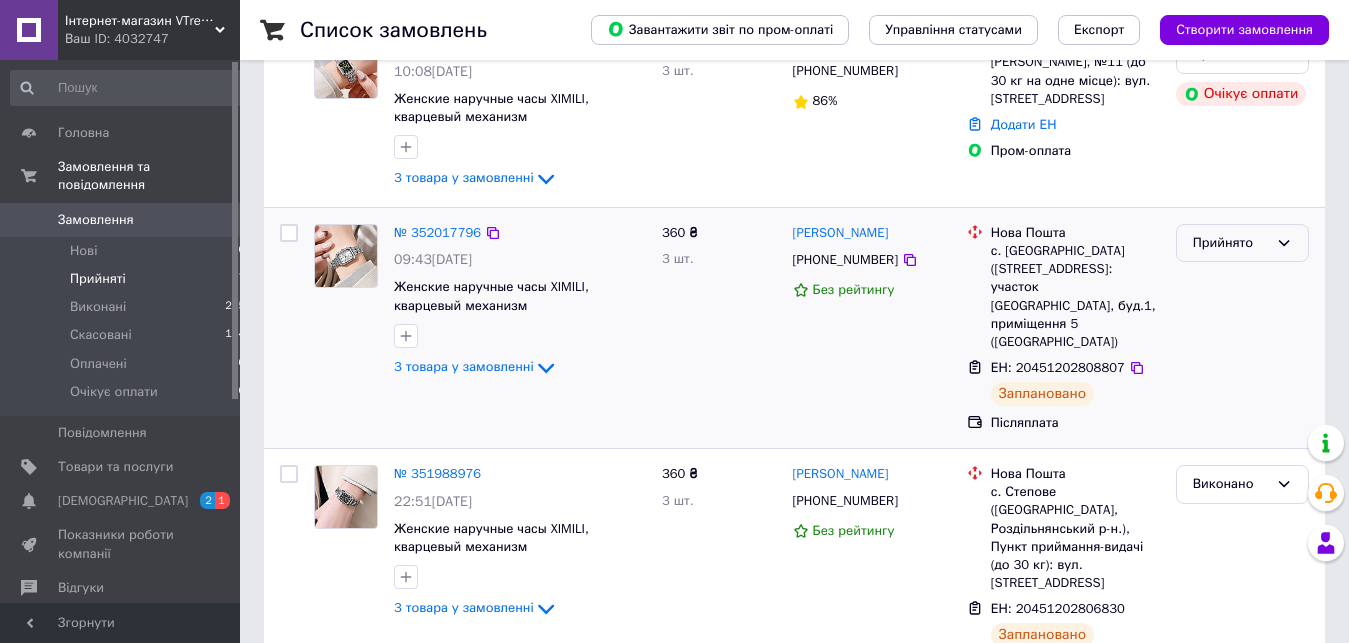 click on "Прийнято" at bounding box center (1242, 243) 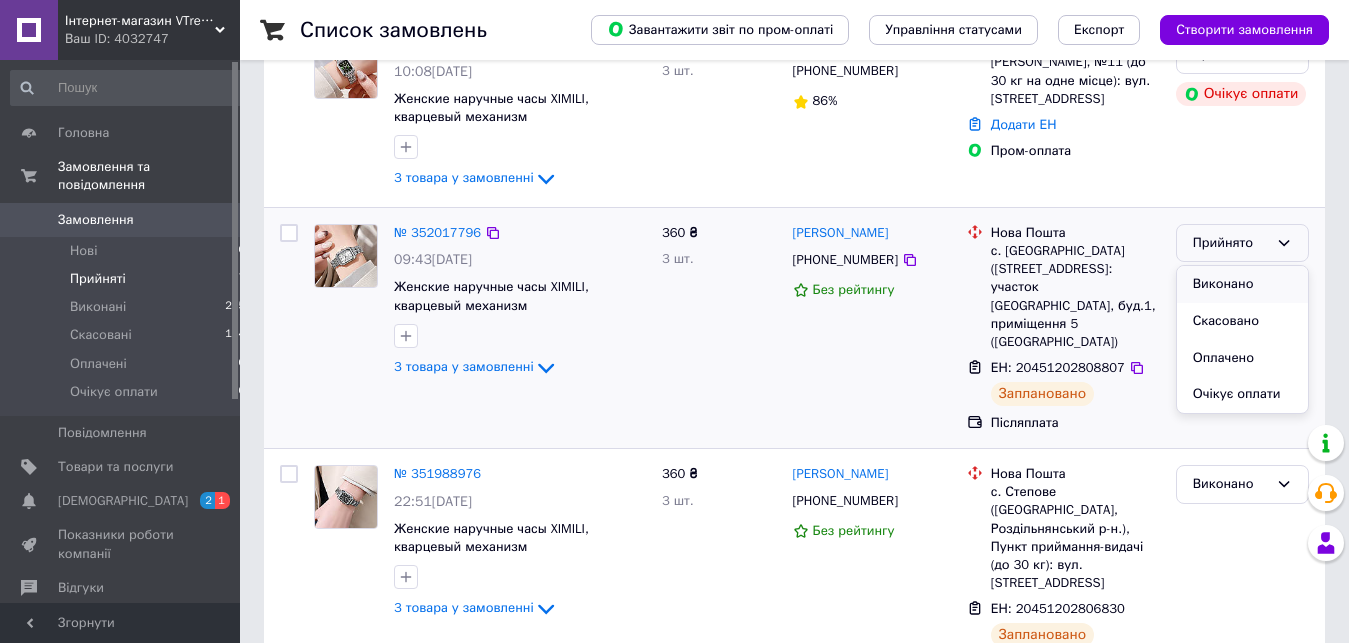 click on "Виконано" at bounding box center [1242, 284] 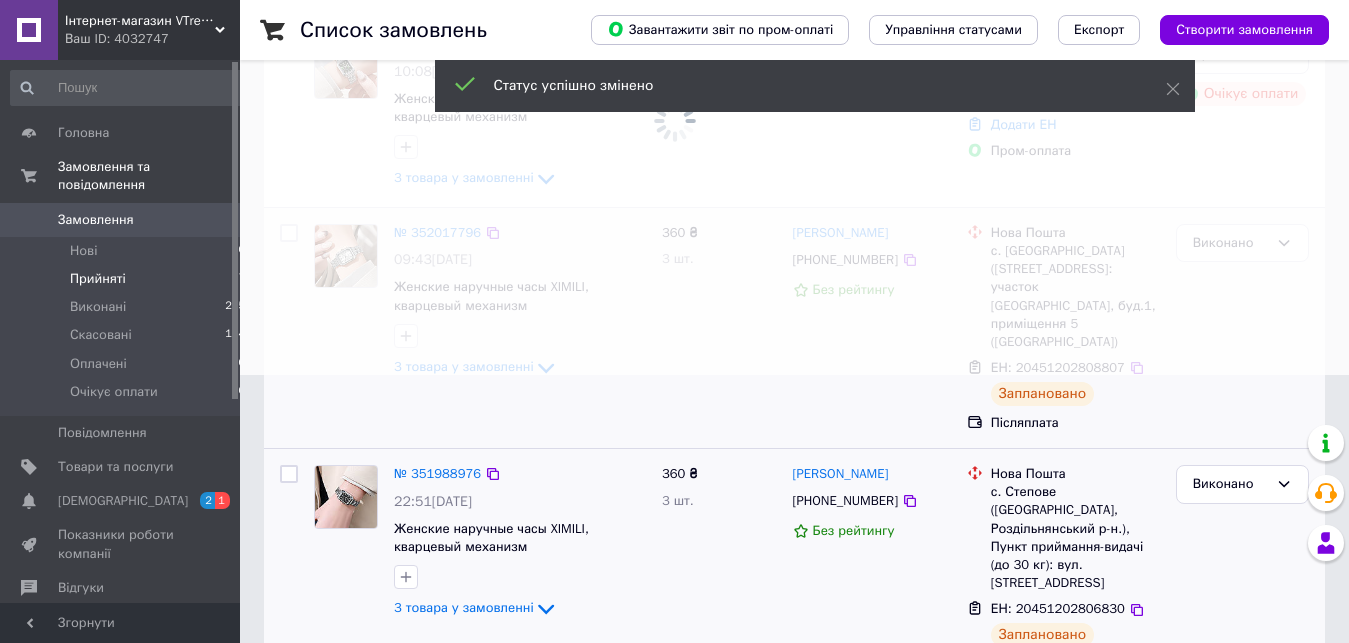 scroll, scrollTop: 79, scrollLeft: 0, axis: vertical 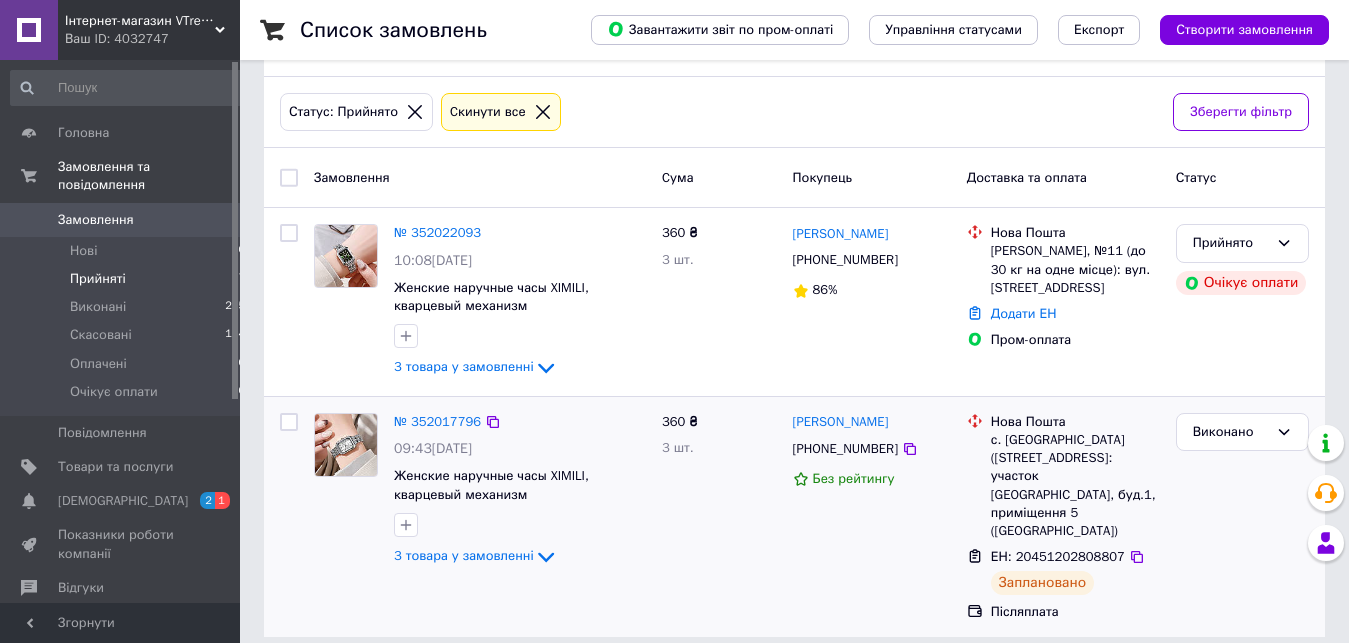 click on "Замовлення" at bounding box center [96, 220] 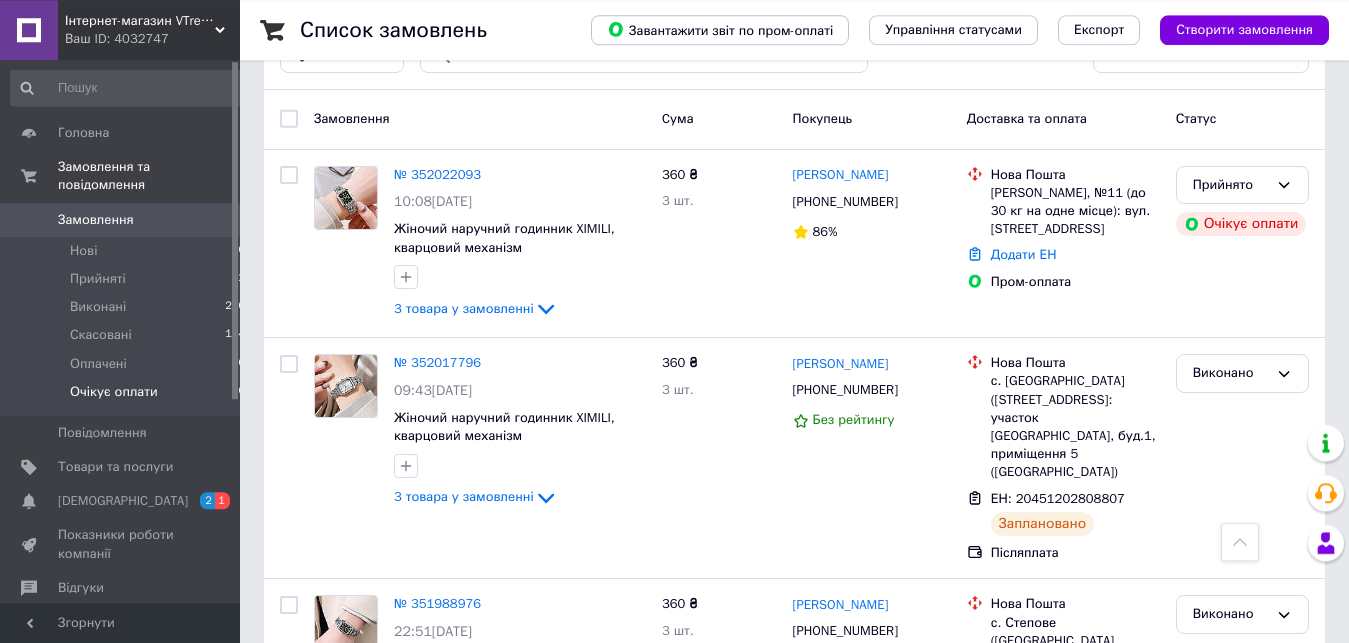 scroll, scrollTop: 0, scrollLeft: 0, axis: both 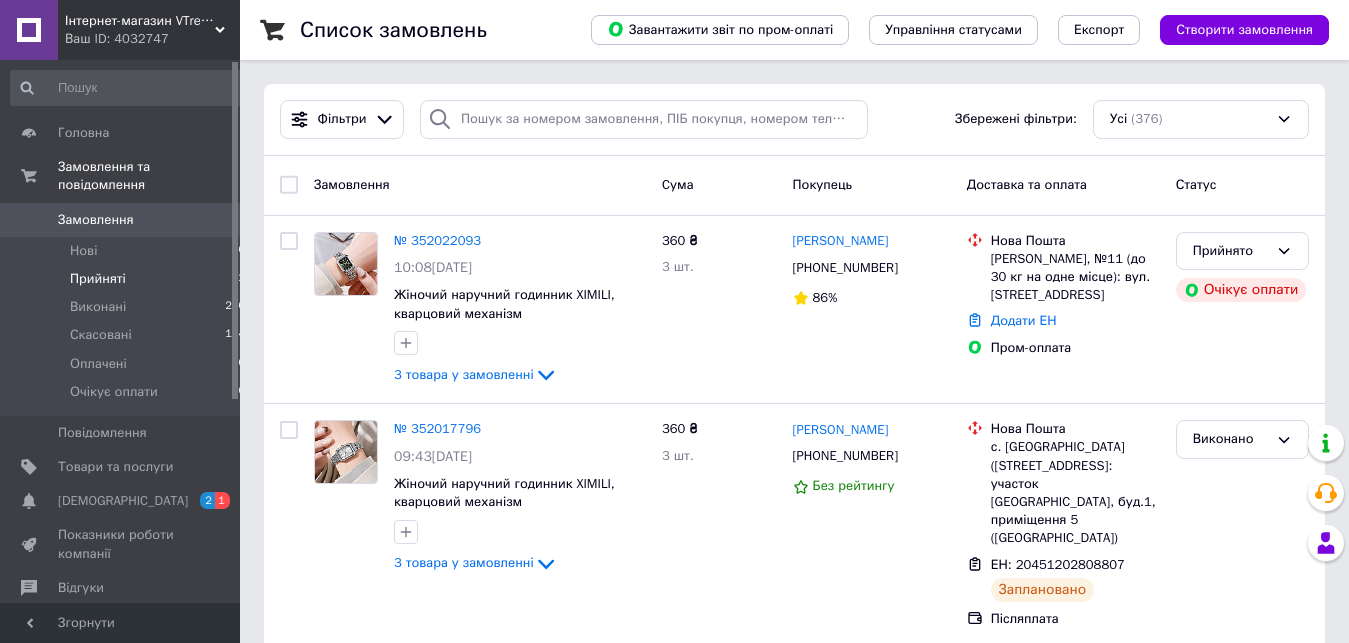 click on "Прийняті" at bounding box center [98, 279] 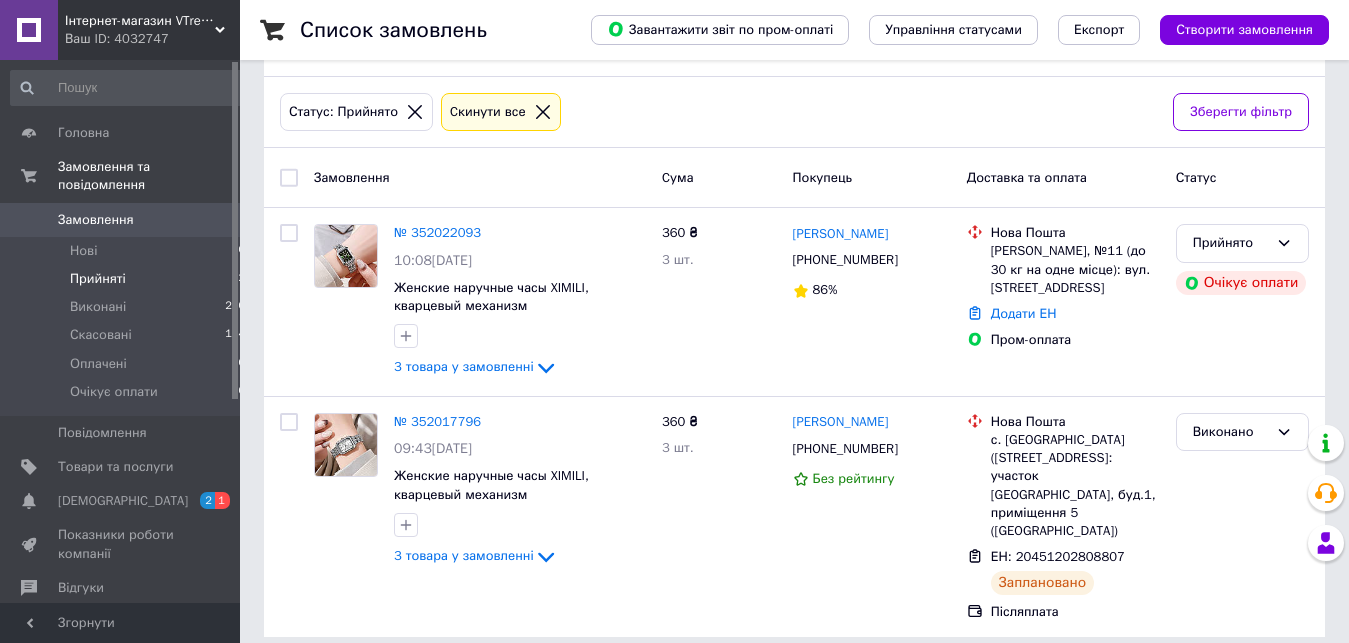 scroll, scrollTop: 0, scrollLeft: 0, axis: both 